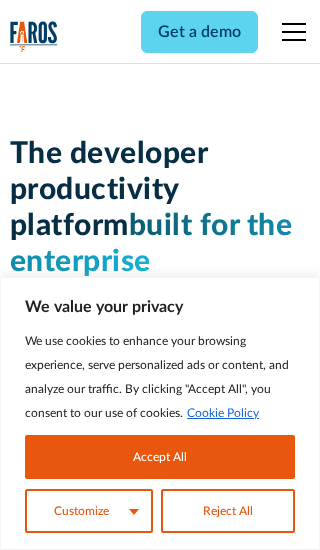 scroll, scrollTop: 0, scrollLeft: 0, axis: both 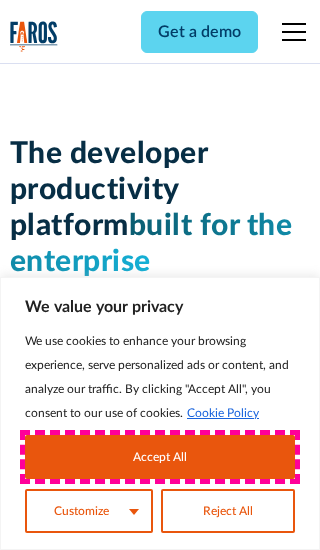 click on "Accept All" at bounding box center (160, 457) 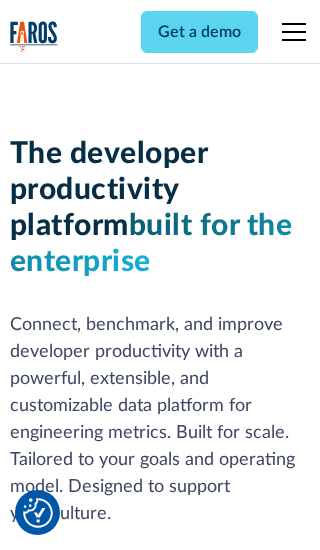 scroll, scrollTop: 301, scrollLeft: 0, axis: vertical 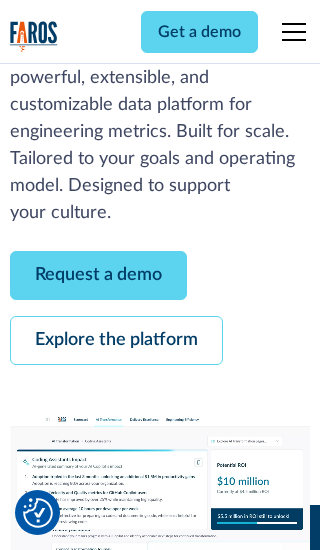 click on "Request a demo" at bounding box center [98, 275] 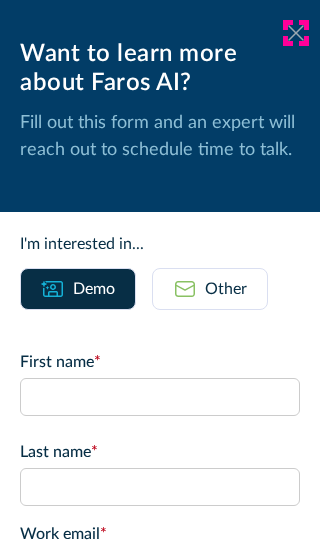 click 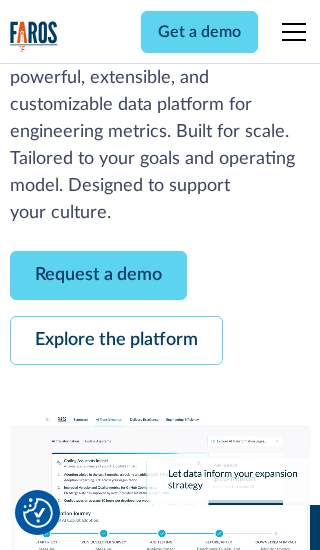 scroll, scrollTop: 366, scrollLeft: 0, axis: vertical 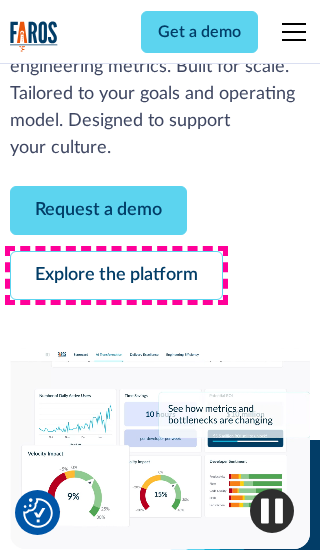 click on "Explore the platform" at bounding box center (116, 275) 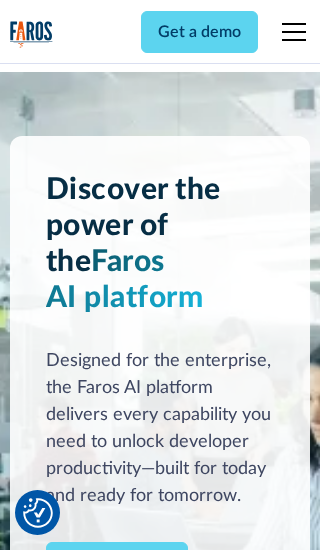scroll, scrollTop: 0, scrollLeft: 0, axis: both 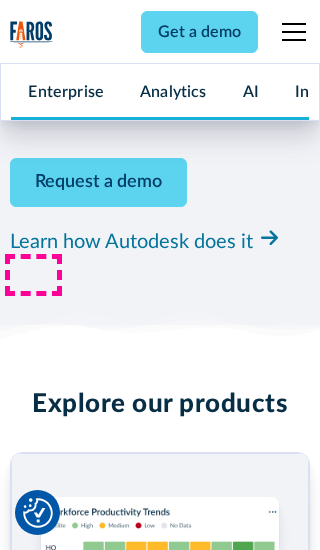 click on "Pricing" at bounding box center (34, 2462) 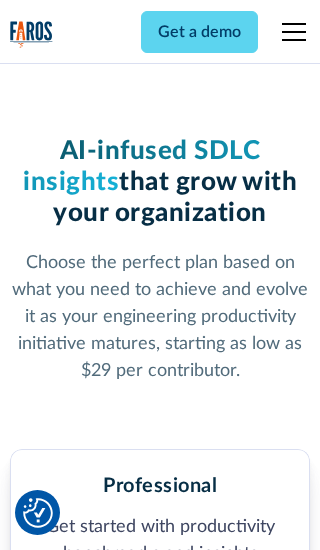 scroll, scrollTop: 0, scrollLeft: 0, axis: both 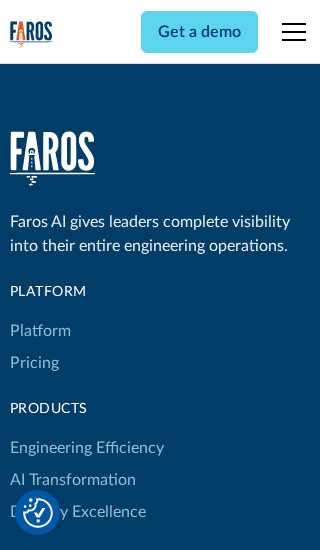 click on "Platform" at bounding box center (40, 331) 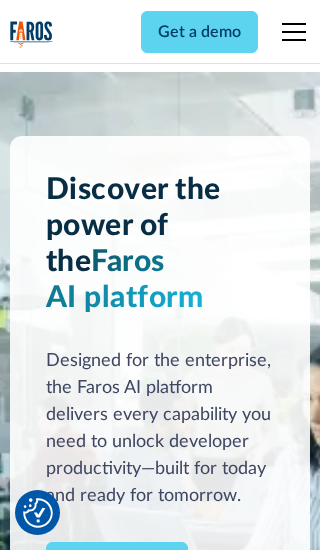 scroll, scrollTop: 0, scrollLeft: 0, axis: both 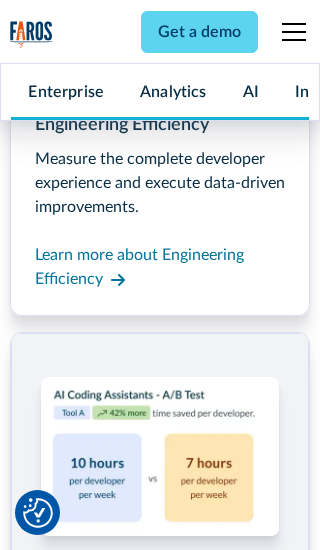 click on "Coding Assistant Impact" at bounding box center (95, 2462) 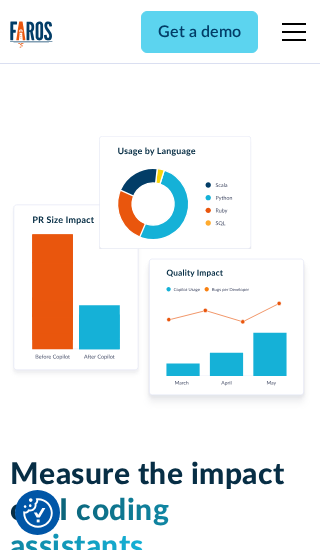 scroll, scrollTop: 0, scrollLeft: 0, axis: both 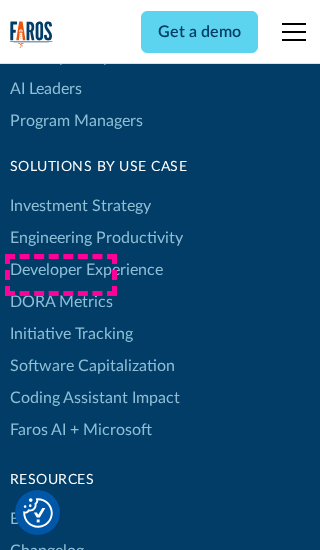 click on "DORA Metrics" at bounding box center [61, 302] 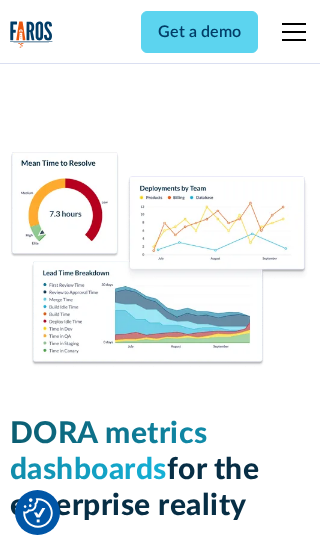 scroll, scrollTop: 0, scrollLeft: 0, axis: both 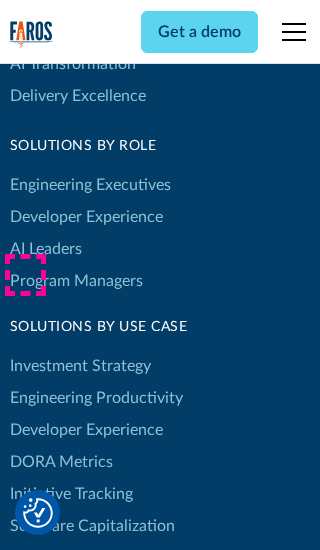 click on "Blog" at bounding box center (25, 679) 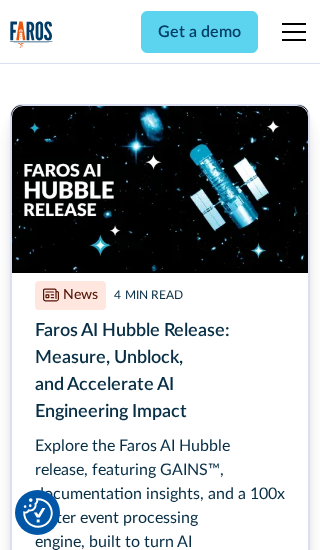 scroll, scrollTop: 0, scrollLeft: 0, axis: both 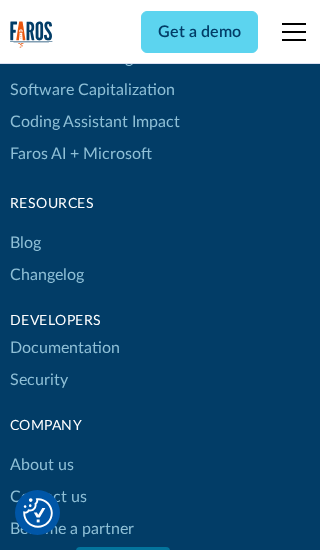 click on "Changelog" at bounding box center (47, 275) 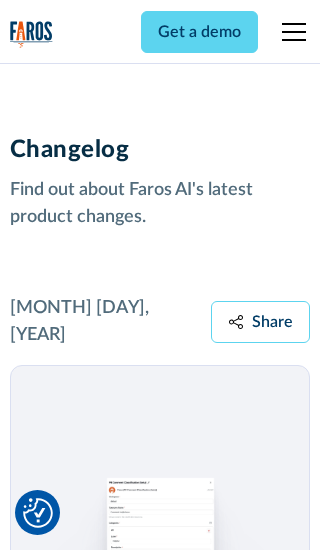 scroll, scrollTop: 0, scrollLeft: 0, axis: both 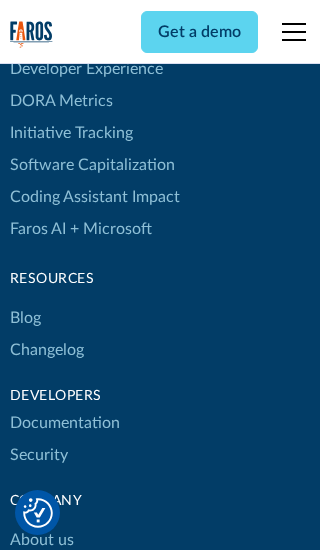 click on "About us" at bounding box center (42, 540) 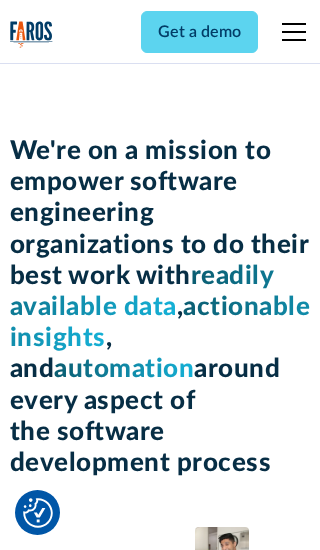 scroll, scrollTop: 0, scrollLeft: 0, axis: both 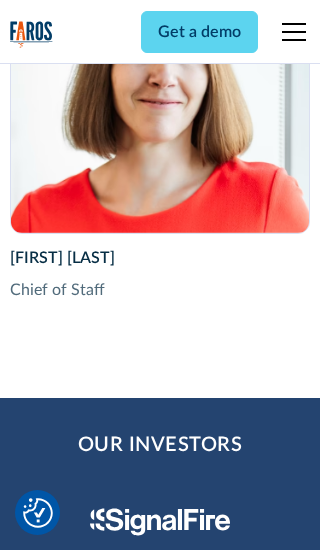 click on "Contact us" at bounding box center (48, 2829) 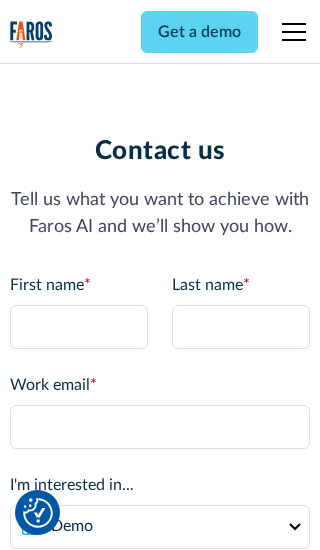 scroll, scrollTop: 0, scrollLeft: 0, axis: both 